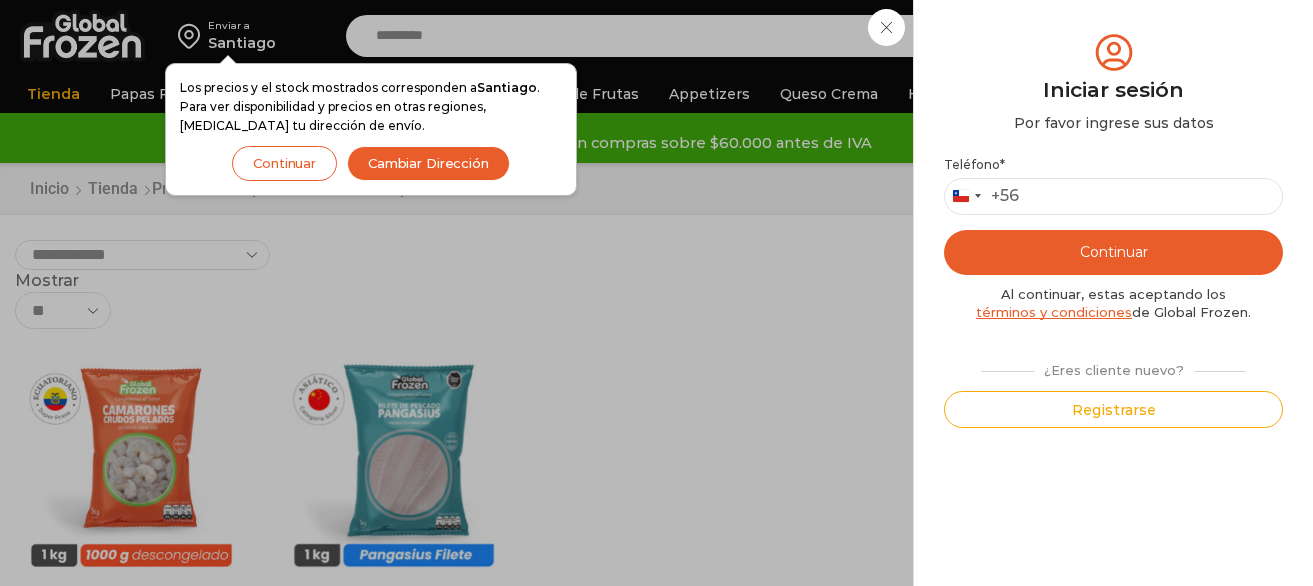 scroll, scrollTop: 0, scrollLeft: 0, axis: both 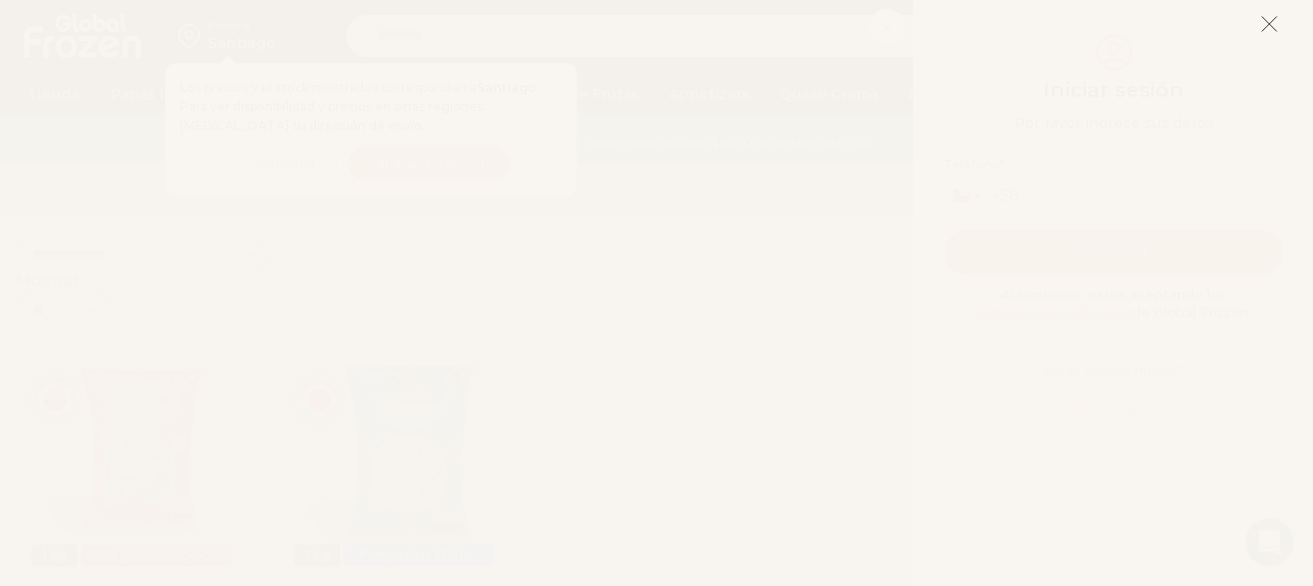 click 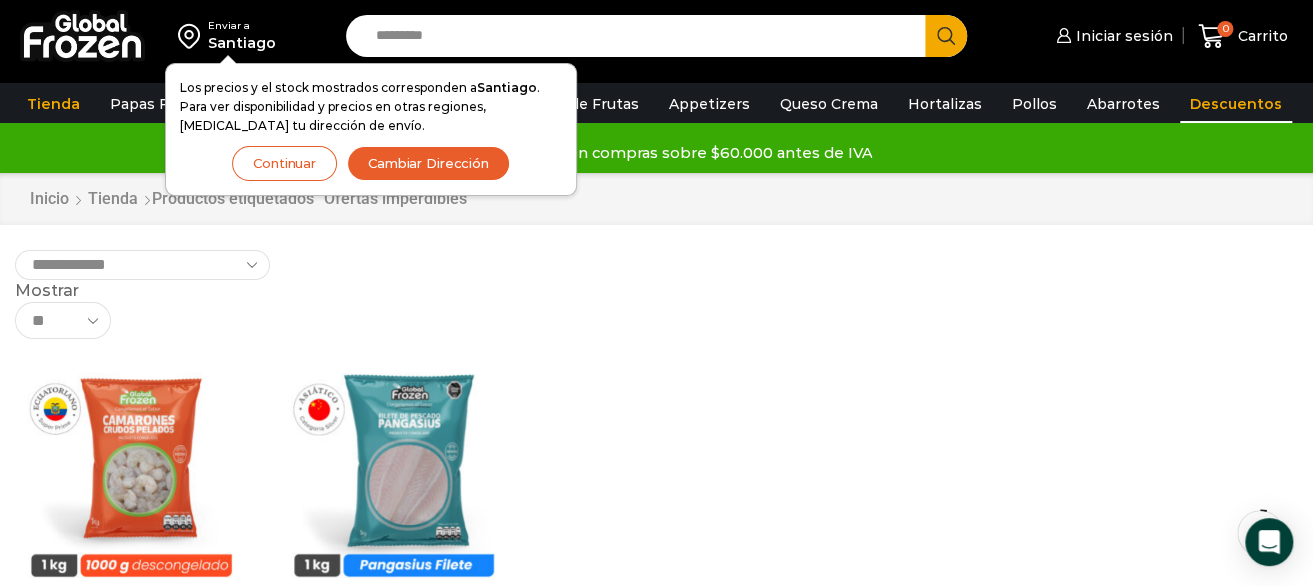 scroll, scrollTop: 100, scrollLeft: 0, axis: vertical 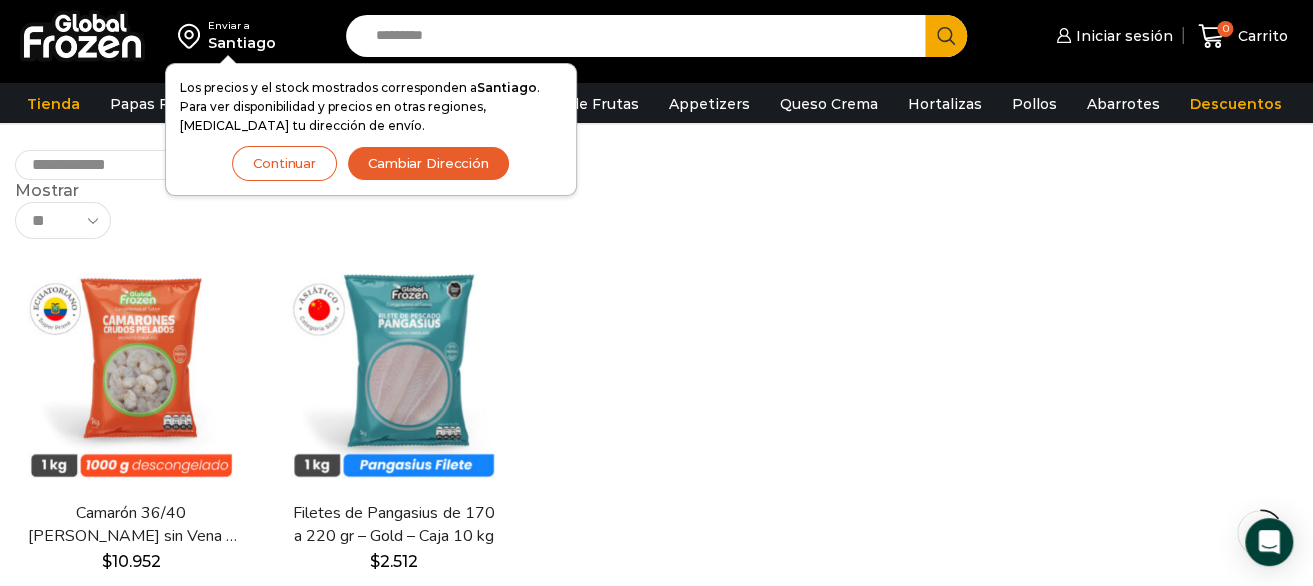 click on "Continuar" at bounding box center [284, 163] 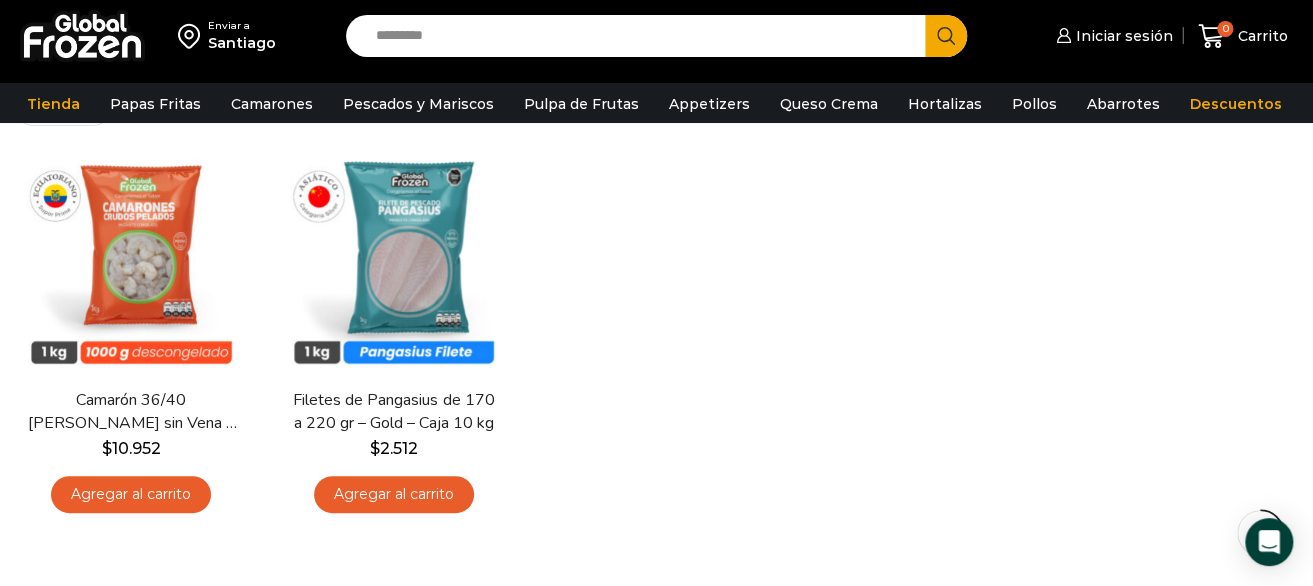 scroll, scrollTop: 200, scrollLeft: 0, axis: vertical 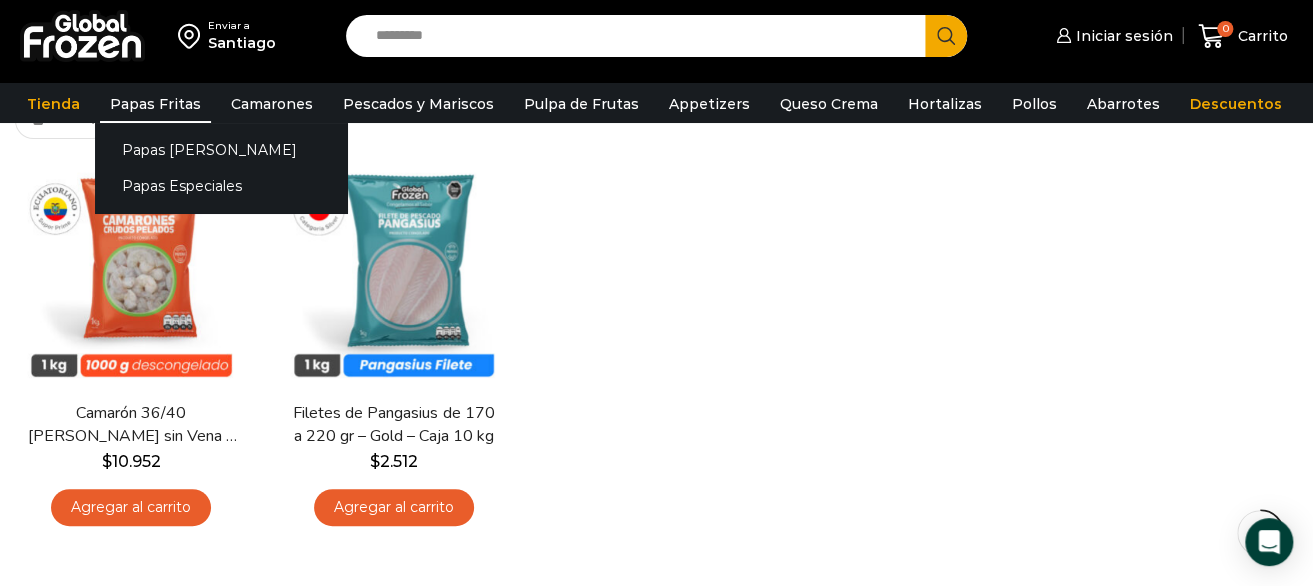 click on "Papas Fritas" at bounding box center [155, 104] 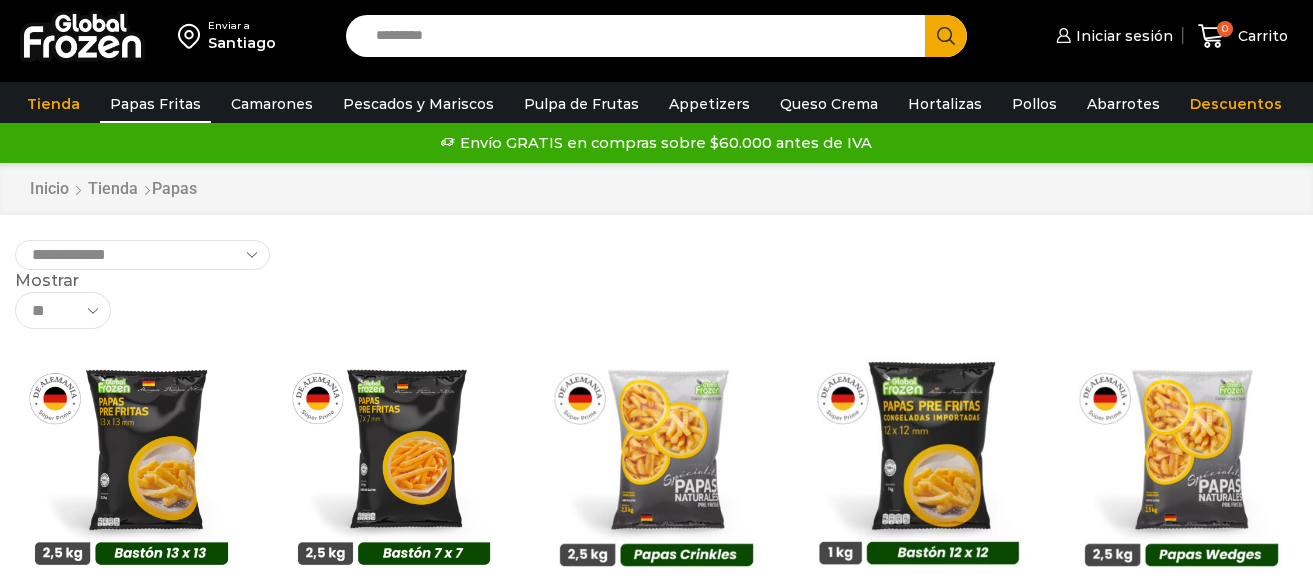 scroll, scrollTop: 0, scrollLeft: 0, axis: both 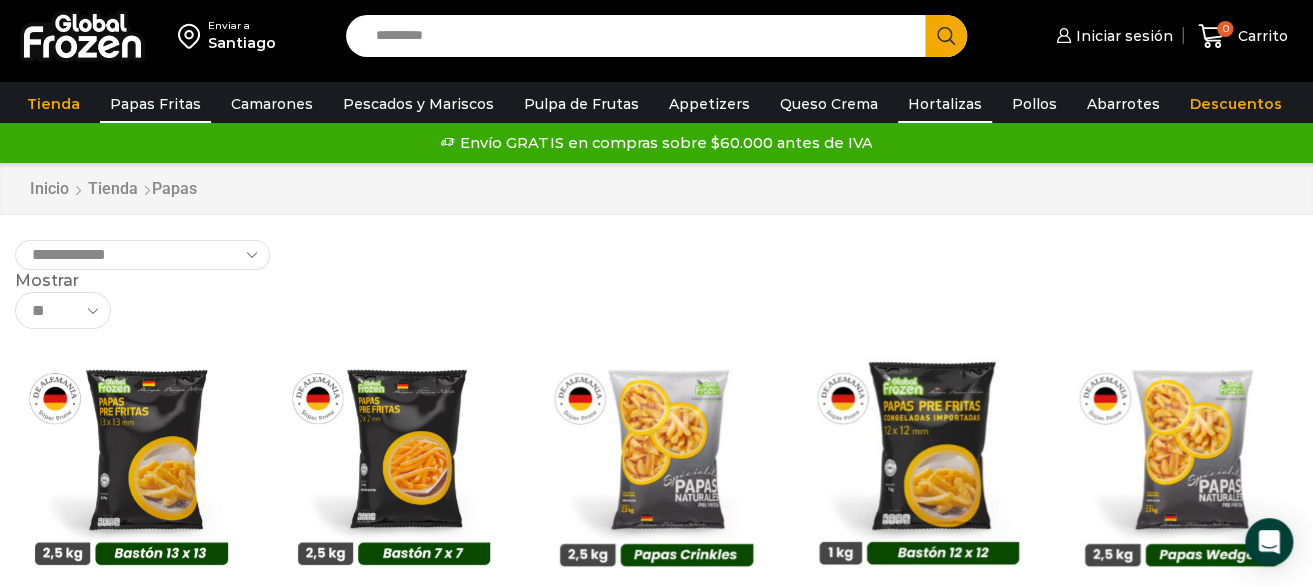 click on "Hortalizas" at bounding box center [945, 104] 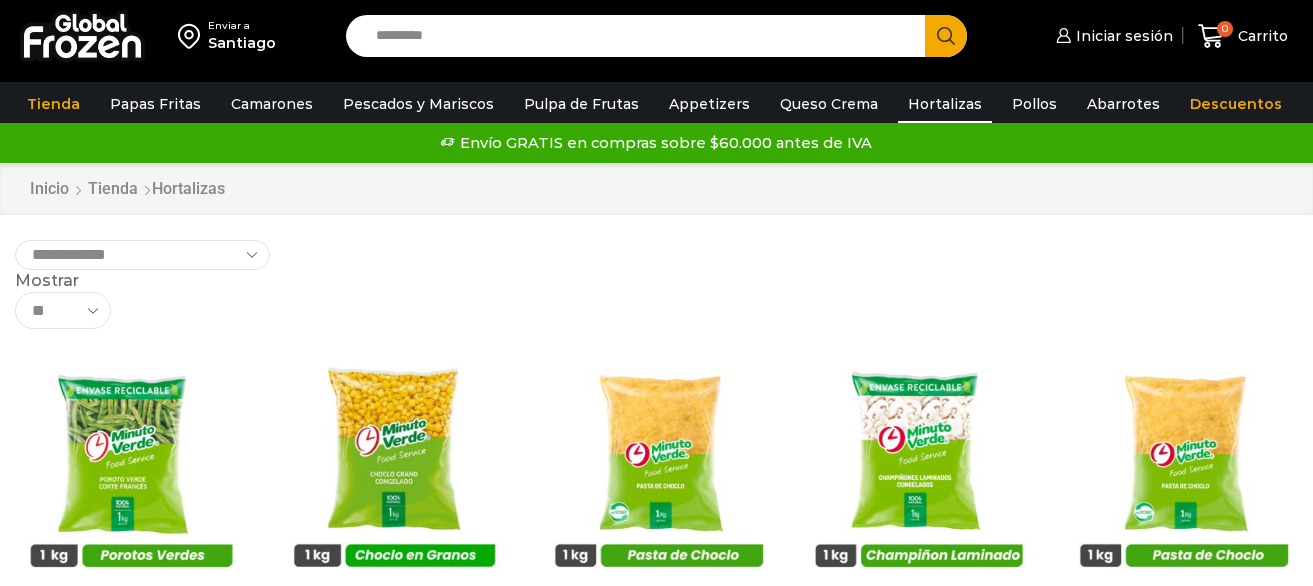 scroll, scrollTop: 0, scrollLeft: 0, axis: both 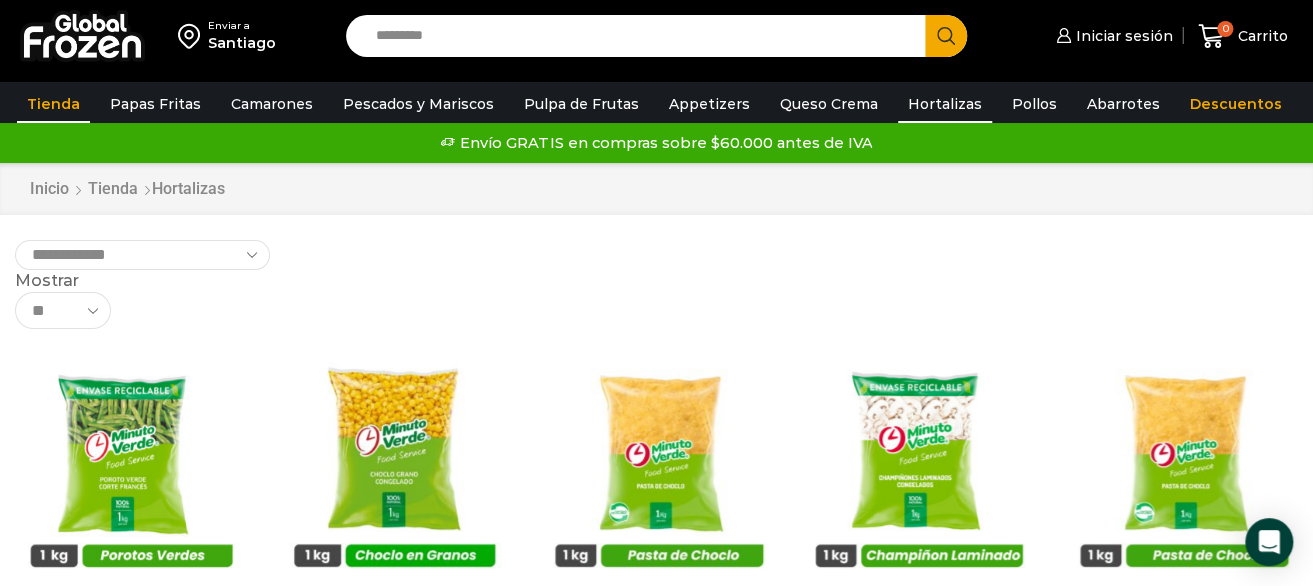 click on "Tienda" at bounding box center [53, 104] 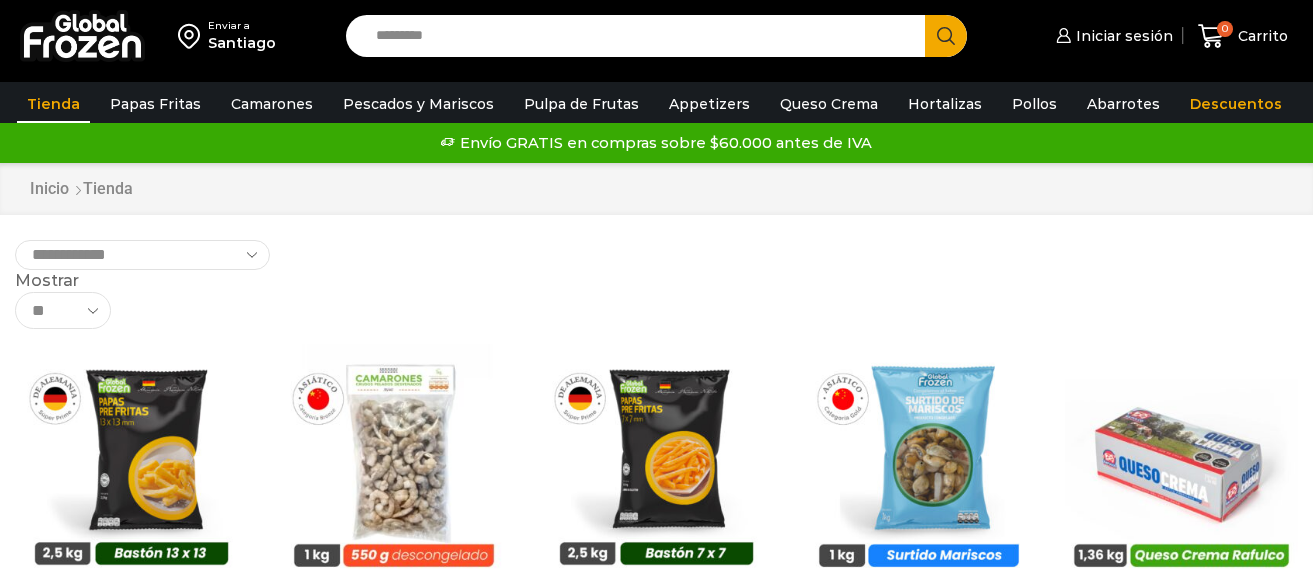 scroll, scrollTop: 0, scrollLeft: 0, axis: both 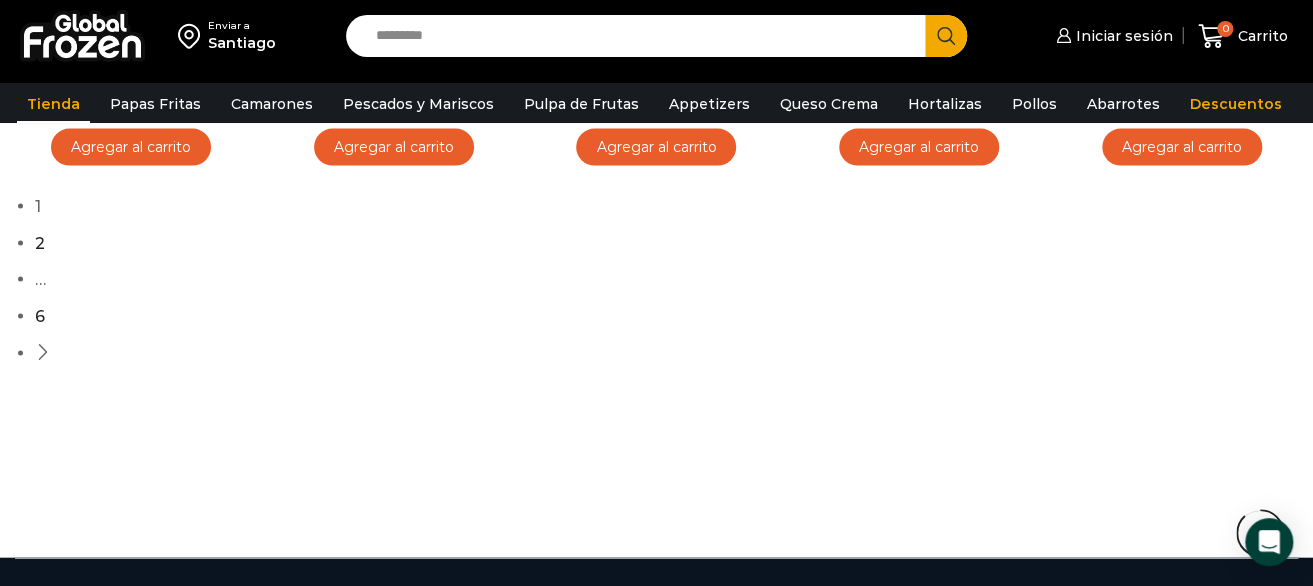 click on "next" at bounding box center [43, 353] 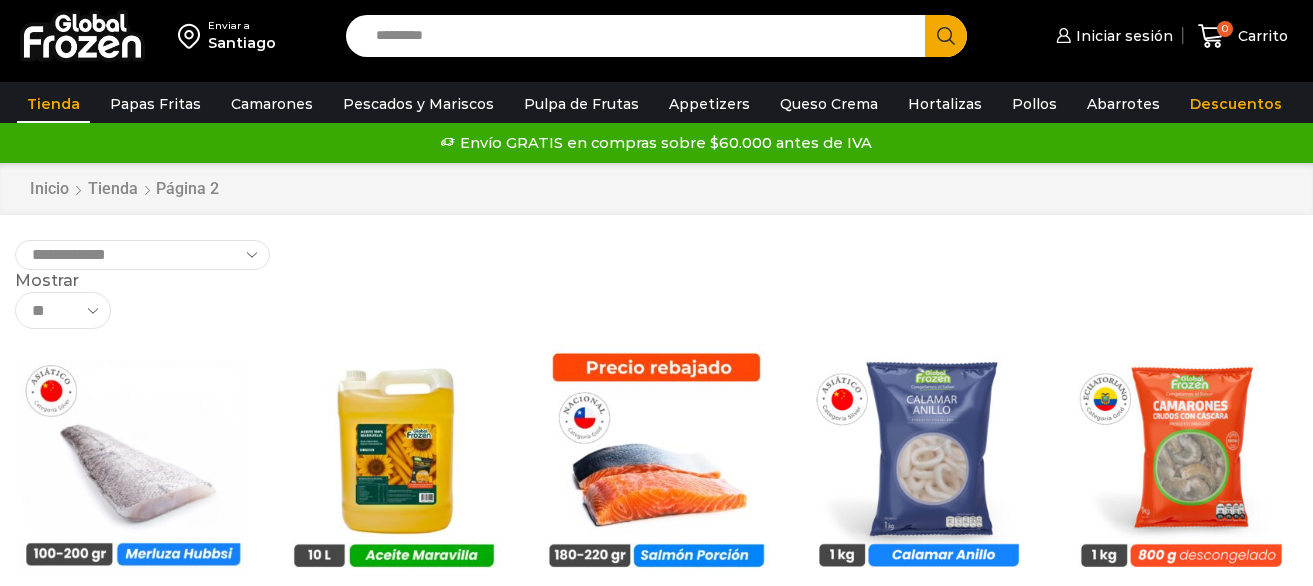 scroll, scrollTop: 0, scrollLeft: 0, axis: both 